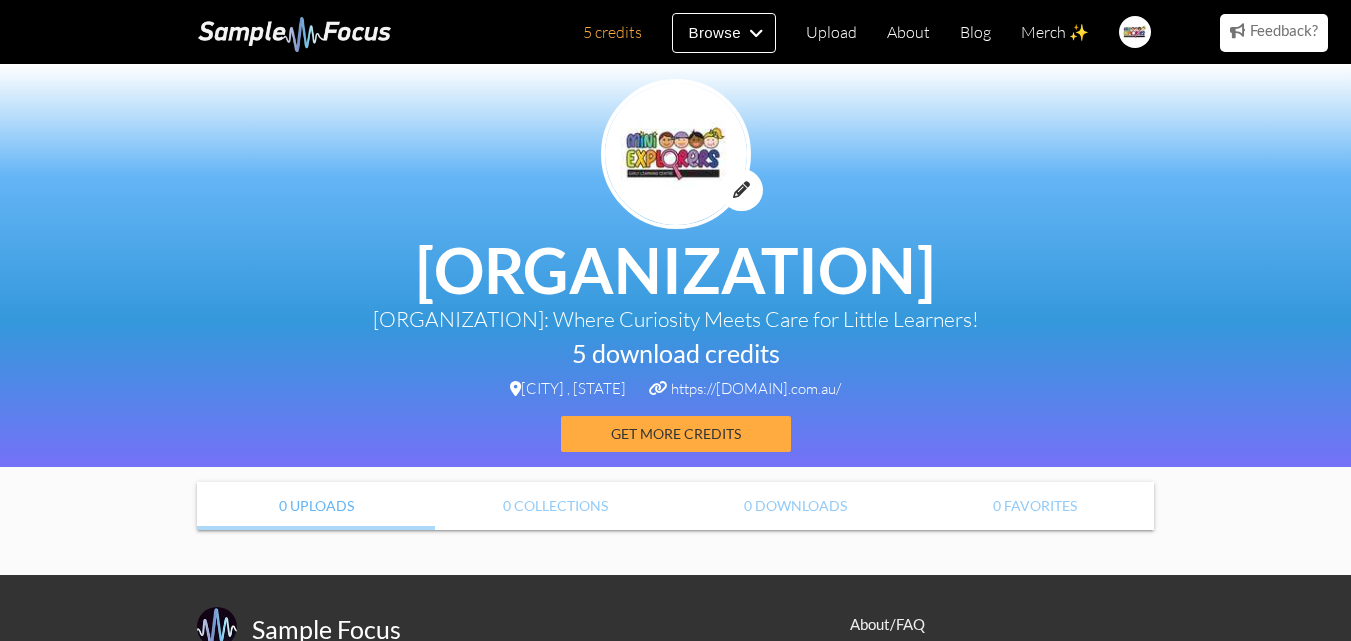 scroll, scrollTop: 0, scrollLeft: 0, axis: both 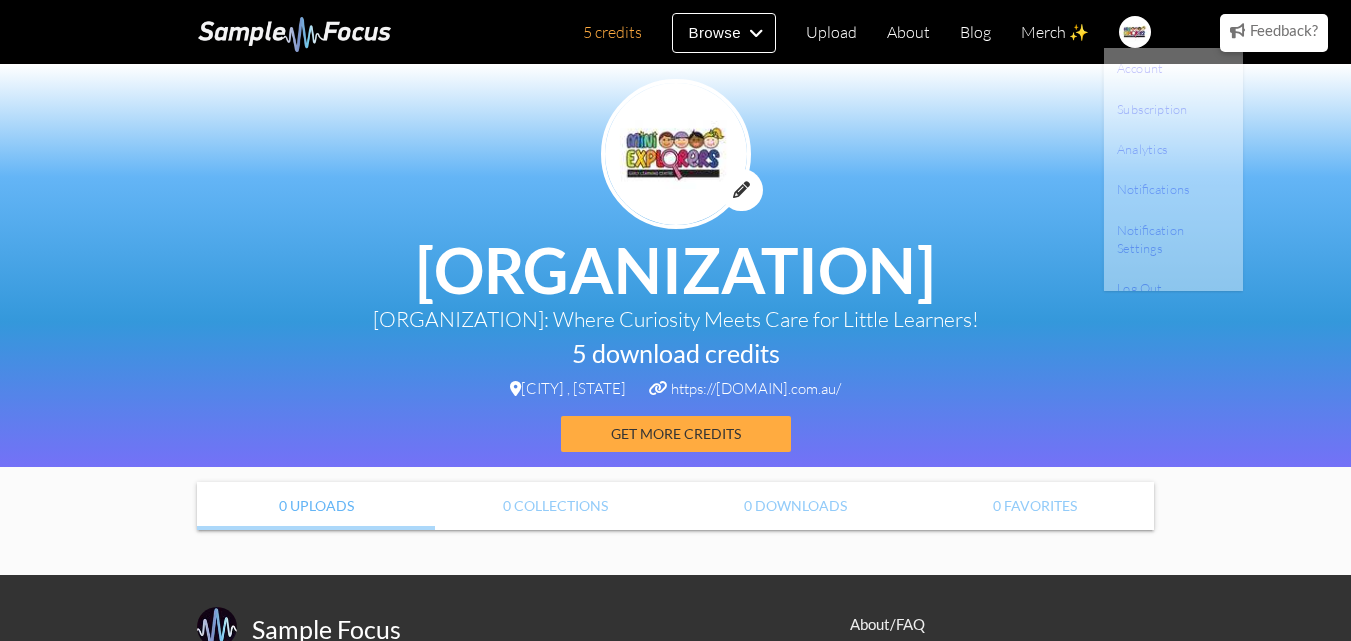 click at bounding box center [1135, 32] 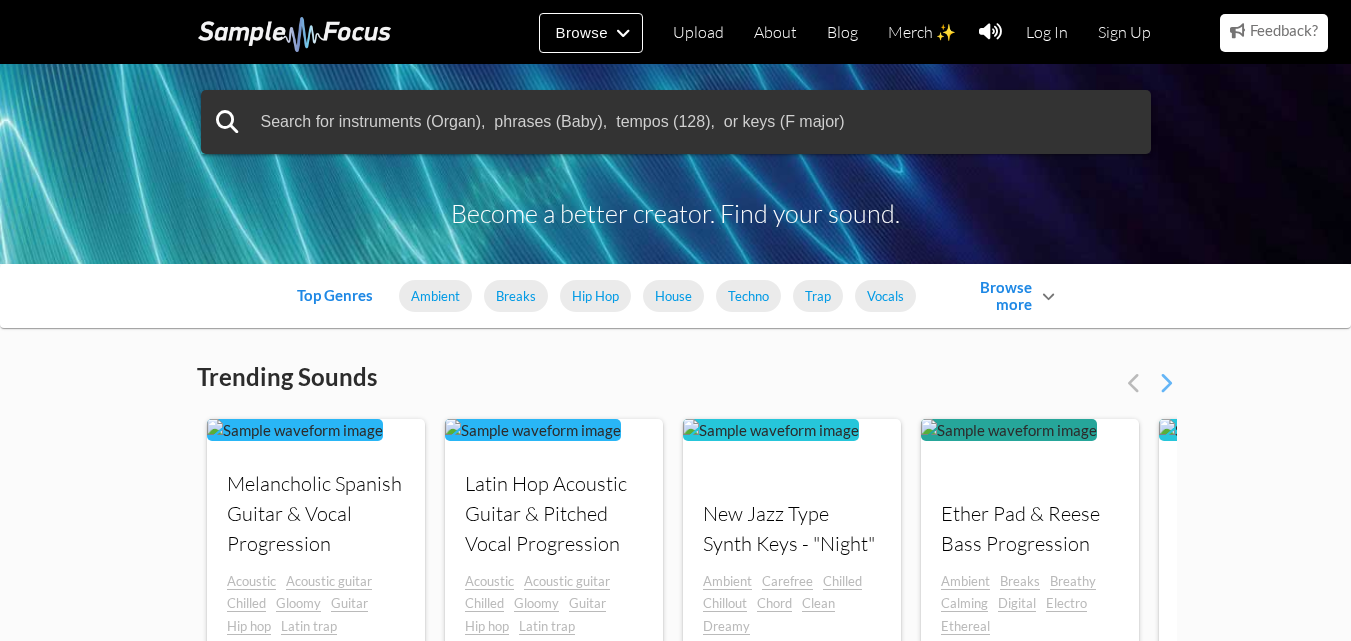 scroll, scrollTop: 0, scrollLeft: 0, axis: both 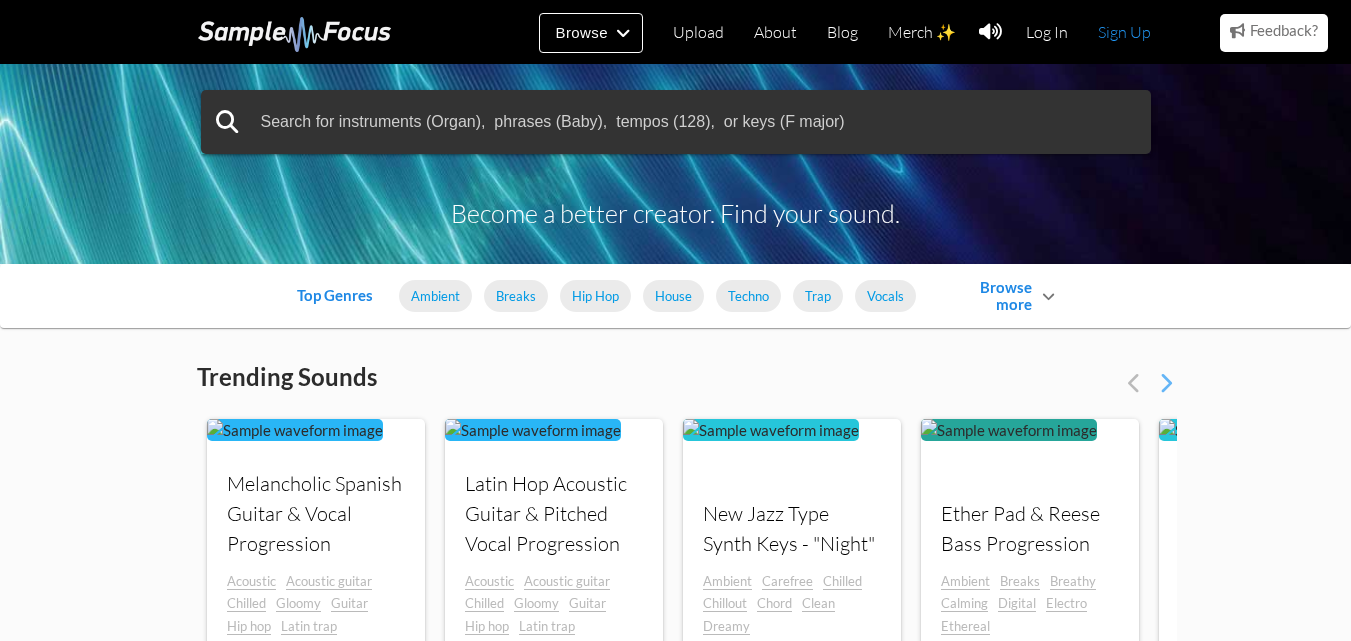 click on "Sign Up" at bounding box center [1124, 32] 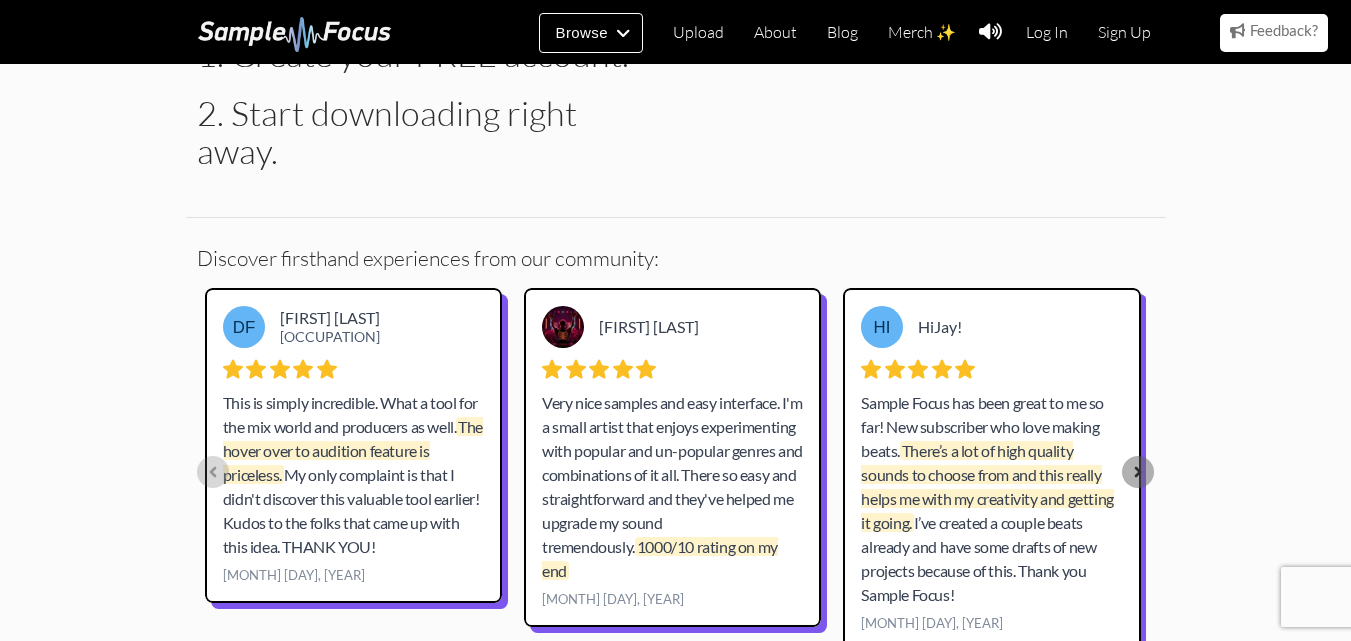 scroll, scrollTop: 100, scrollLeft: 0, axis: vertical 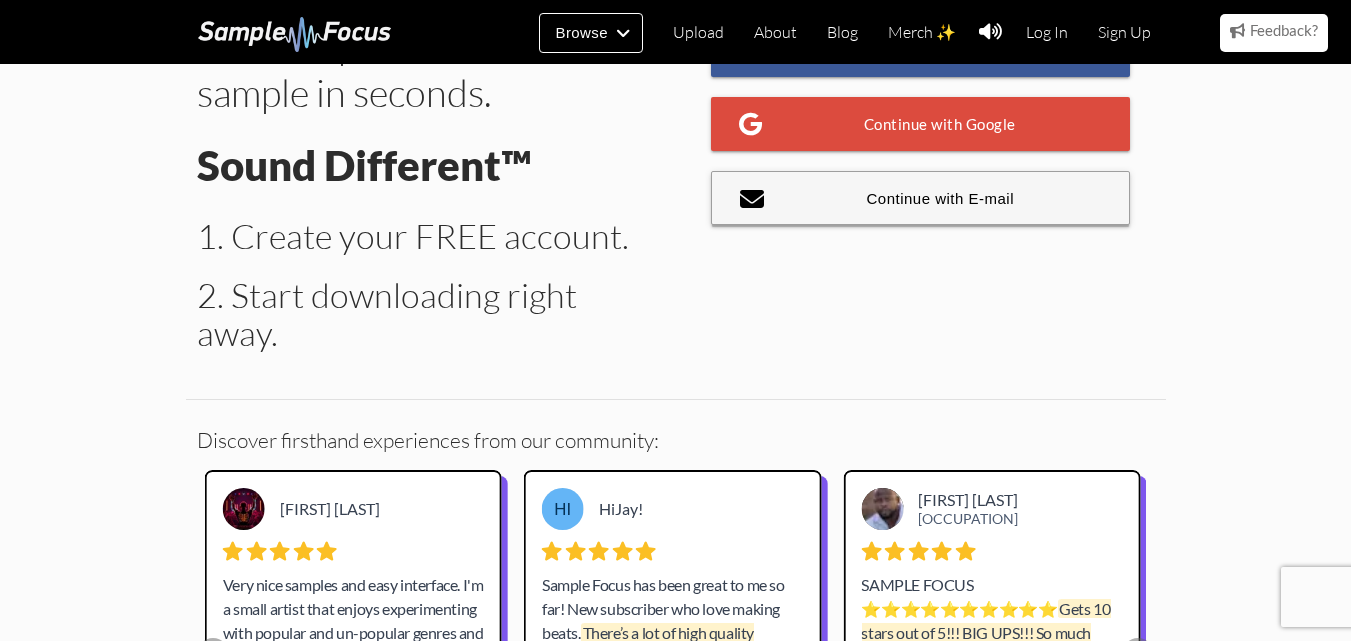 click on "Continue with E-mail" at bounding box center [921, 198] 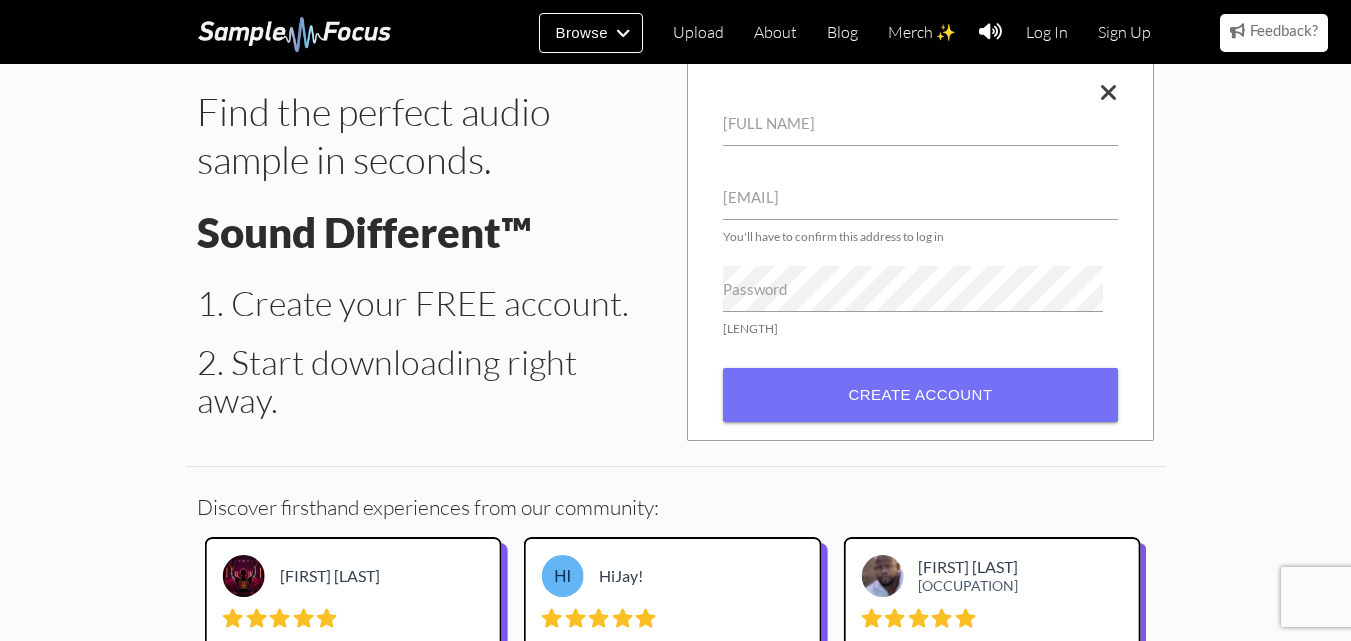 scroll, scrollTop: 0, scrollLeft: 0, axis: both 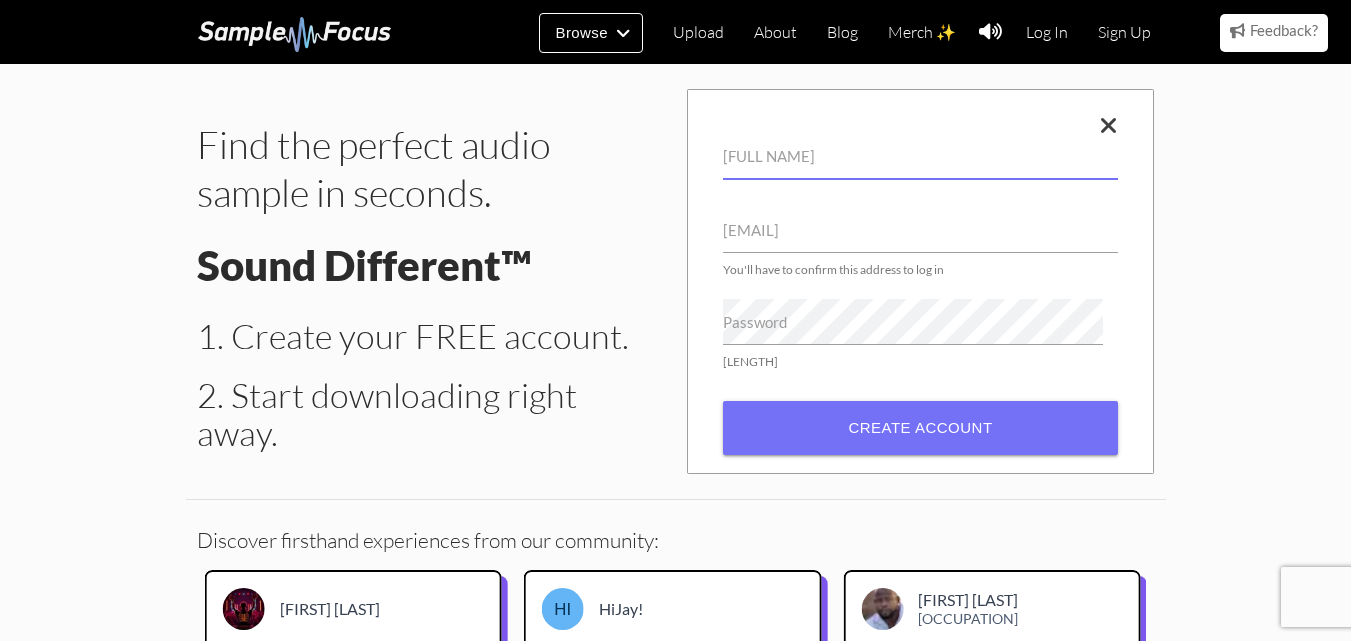 click on "Full name" at bounding box center (920, 156) 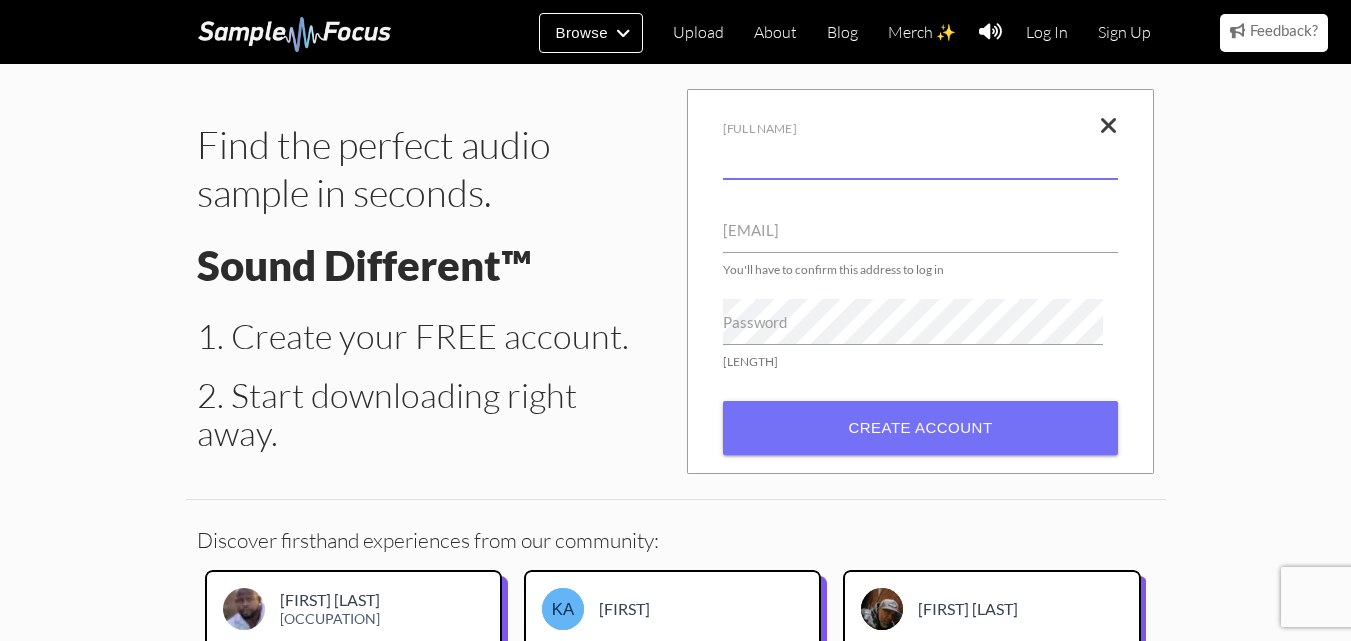 paste on "Blake Dixon" 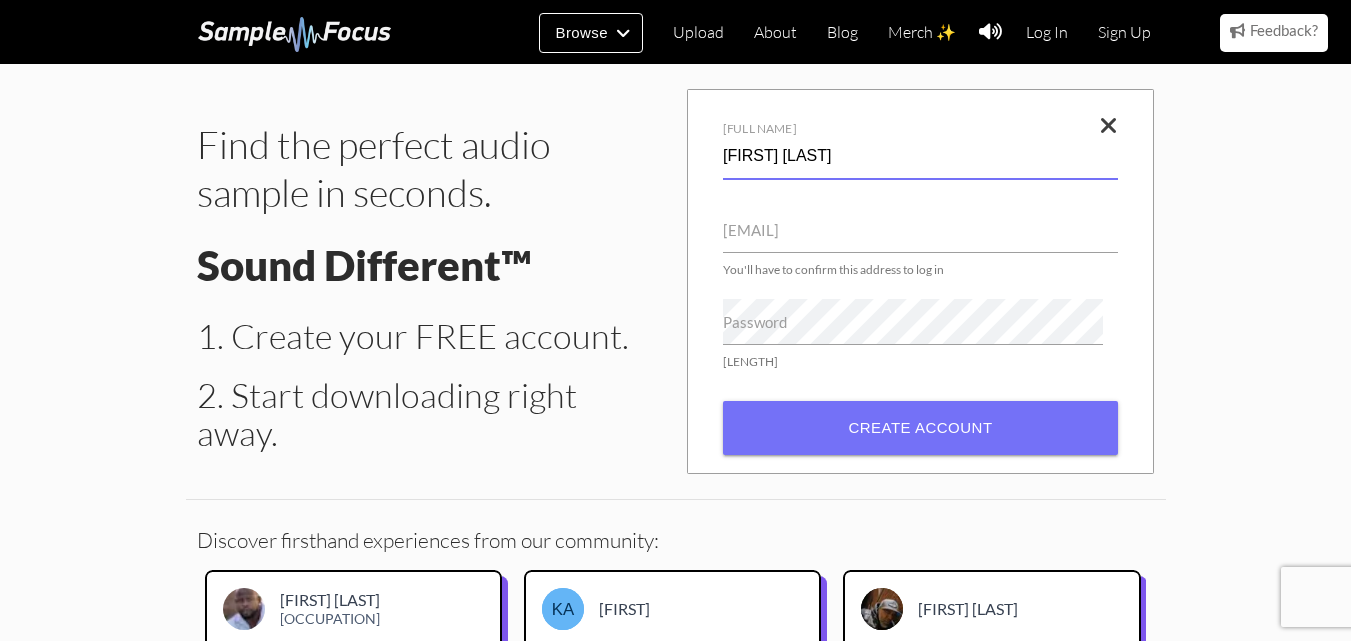type on "Blake Dixon" 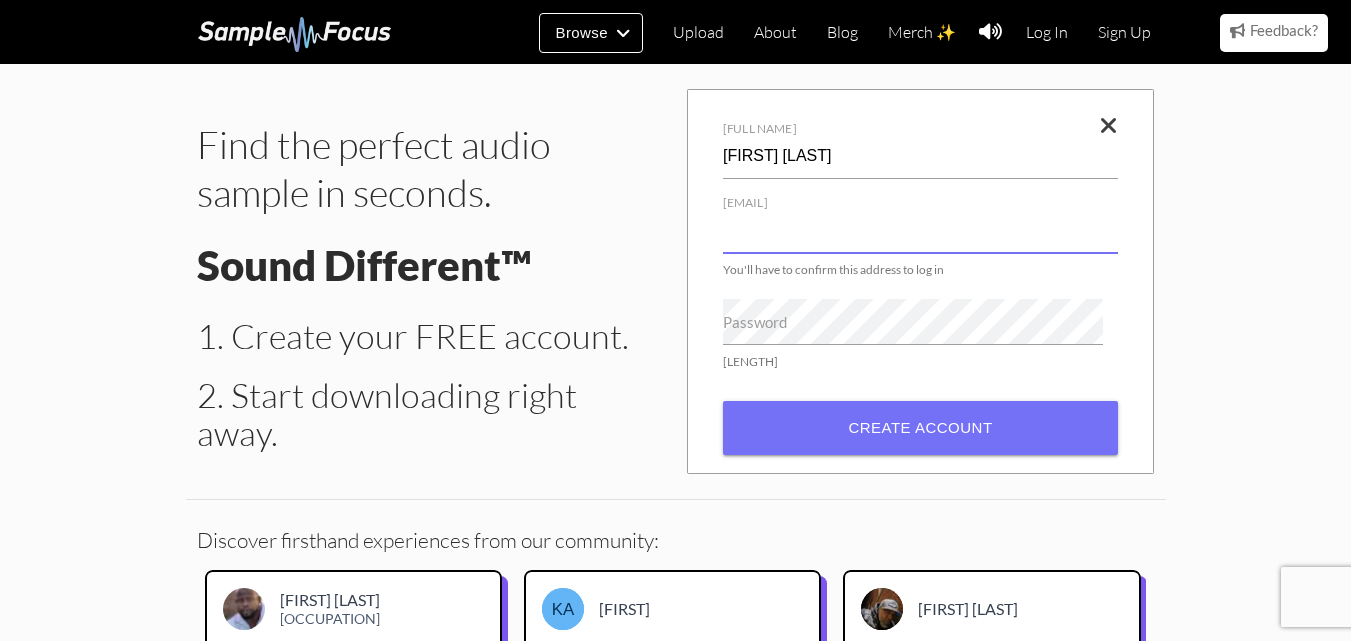 click on "Email
You'll have to confirm this address to log in" at bounding box center (920, 160) 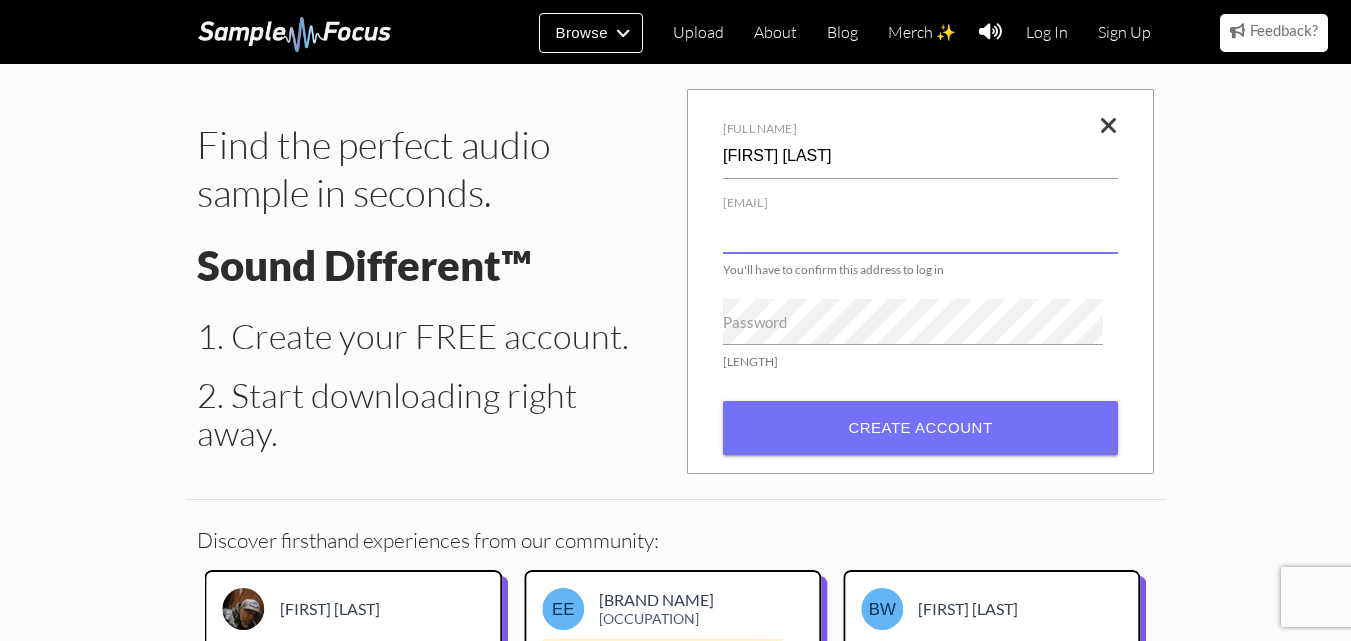 paste on "seo.wollongongautoparts@anaxusmail.com.au" 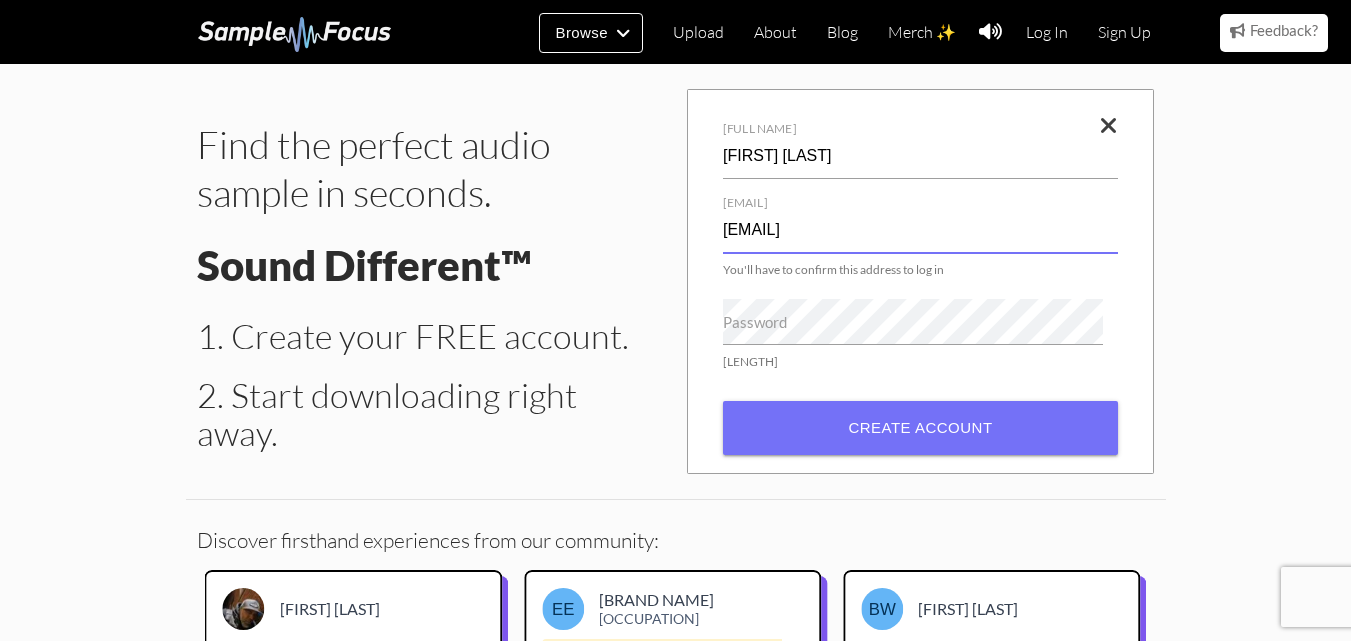 type on "seo.wollongongautoparts@anaxusmail.com.au" 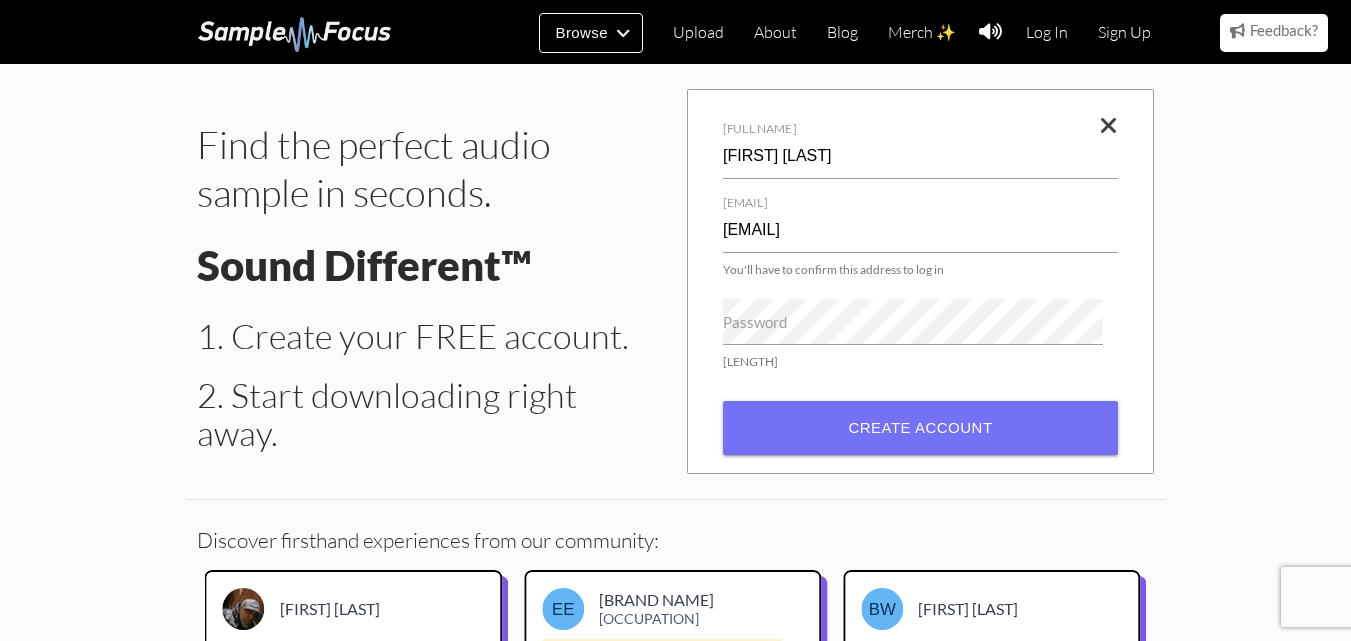 click on "Password
6 characters minimum" at bounding box center (920, 160) 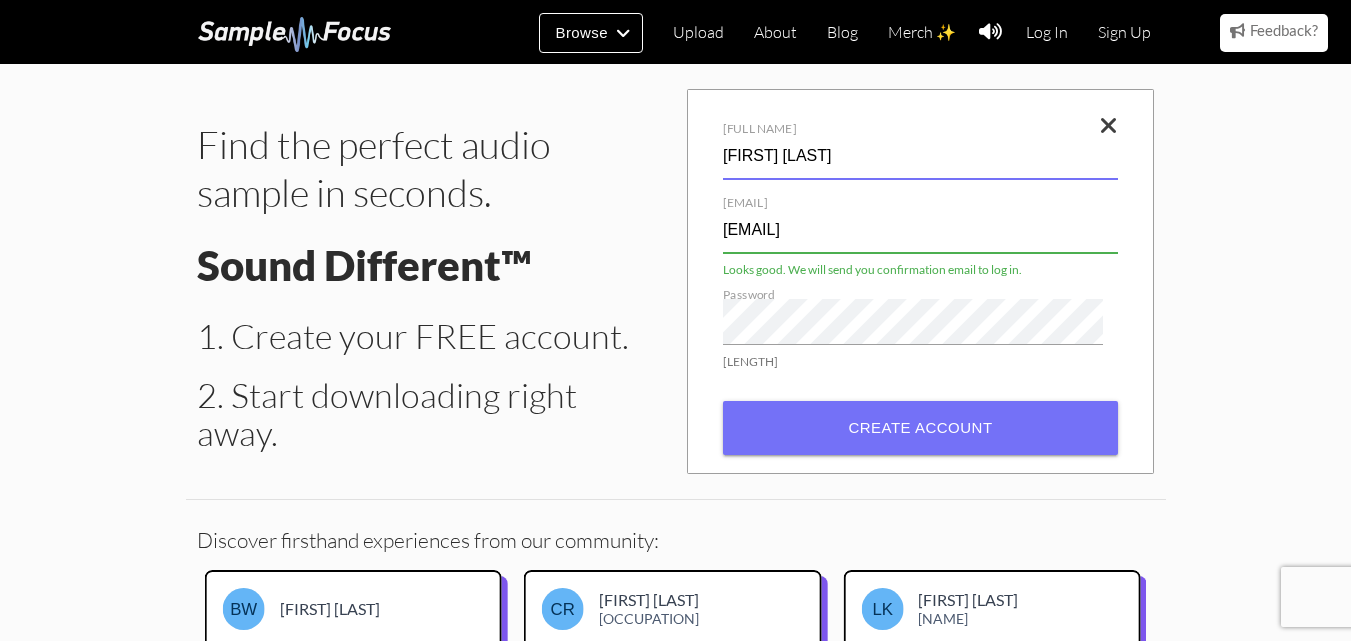 drag, startPoint x: 810, startPoint y: 162, endPoint x: 625, endPoint y: 200, distance: 188.86238 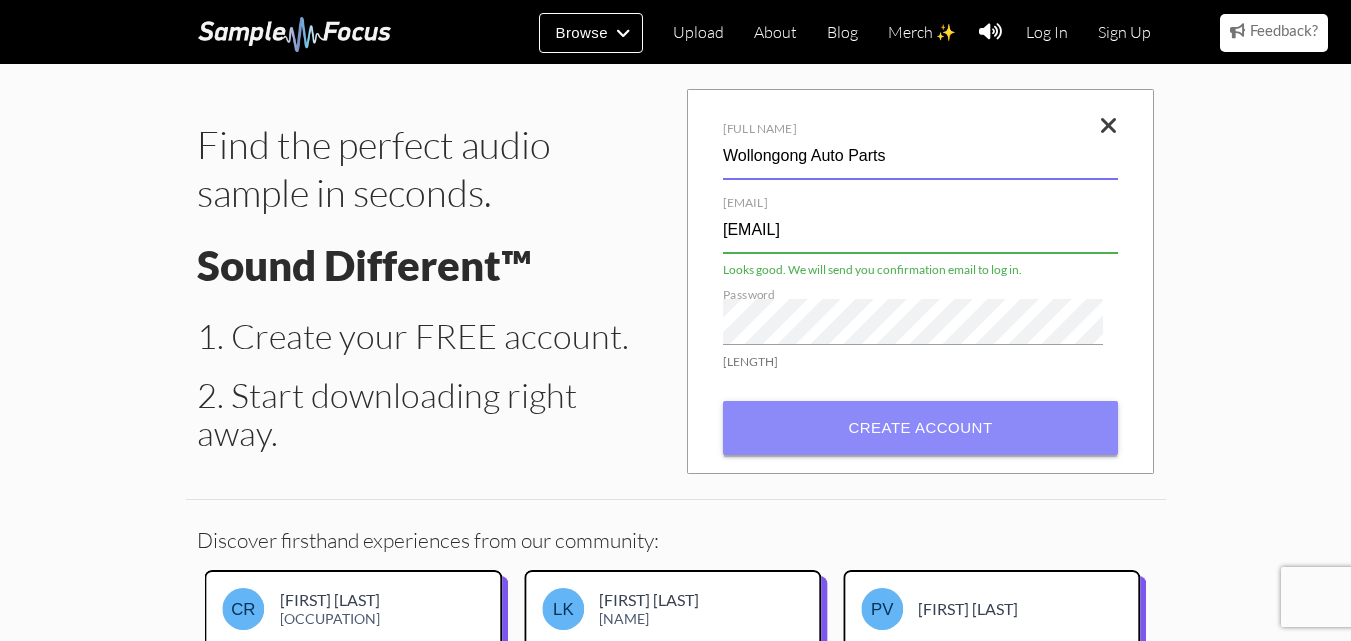 type on "Wollongong Auto Parts" 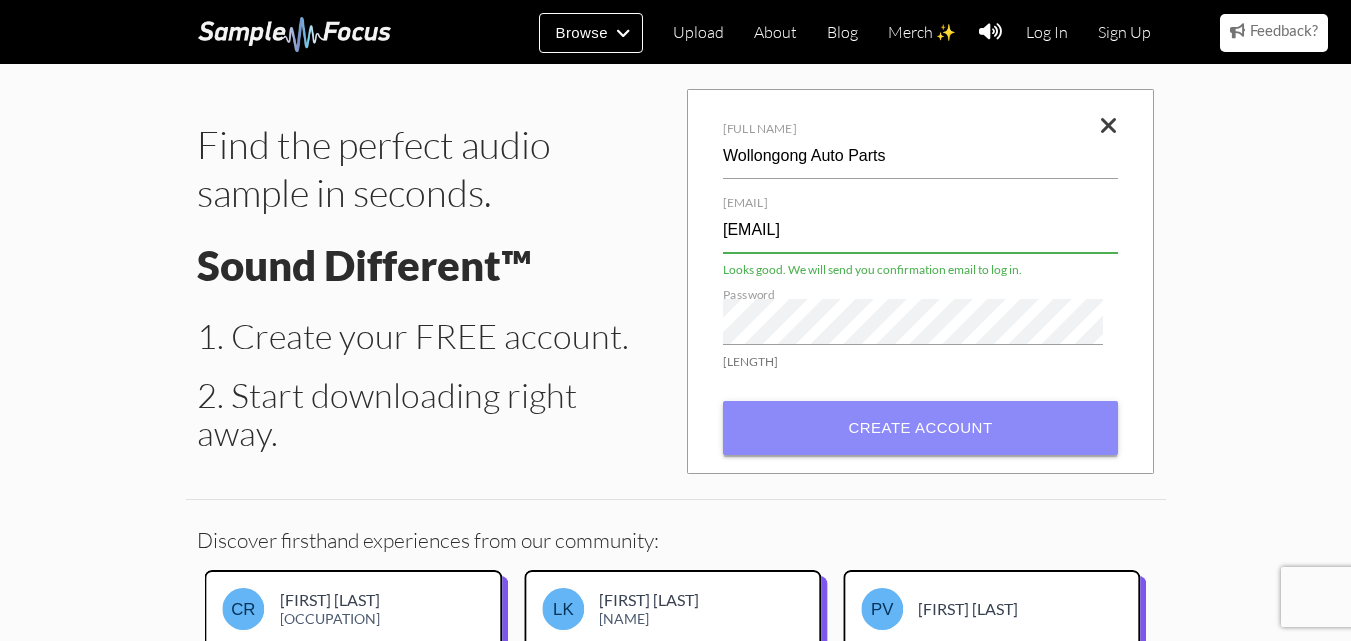 click on "Create account" at bounding box center [920, 428] 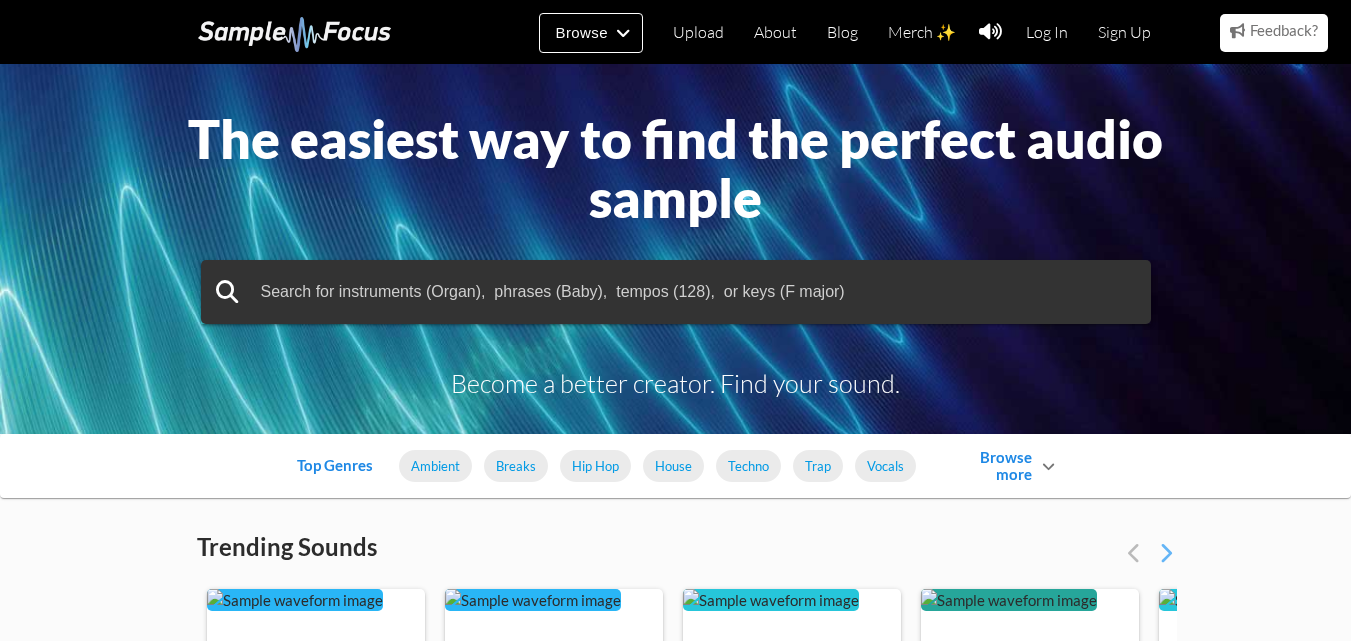 scroll, scrollTop: 0, scrollLeft: 0, axis: both 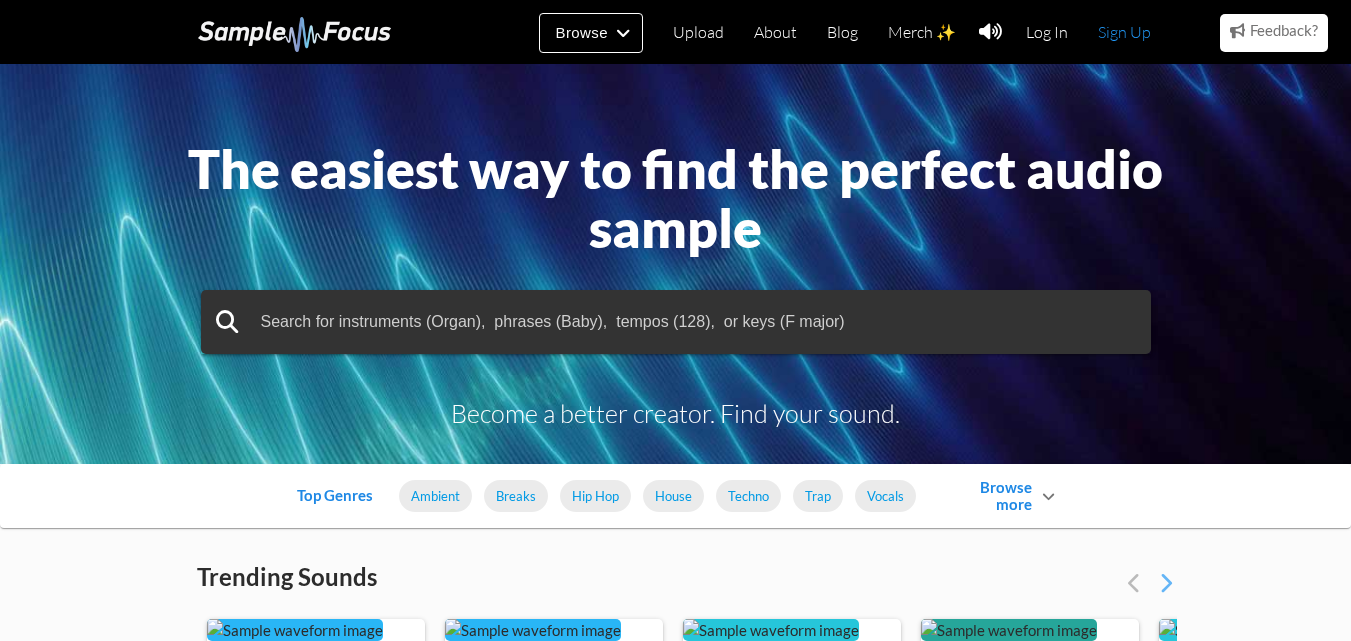 click on "Sign Up" at bounding box center (1124, 32) 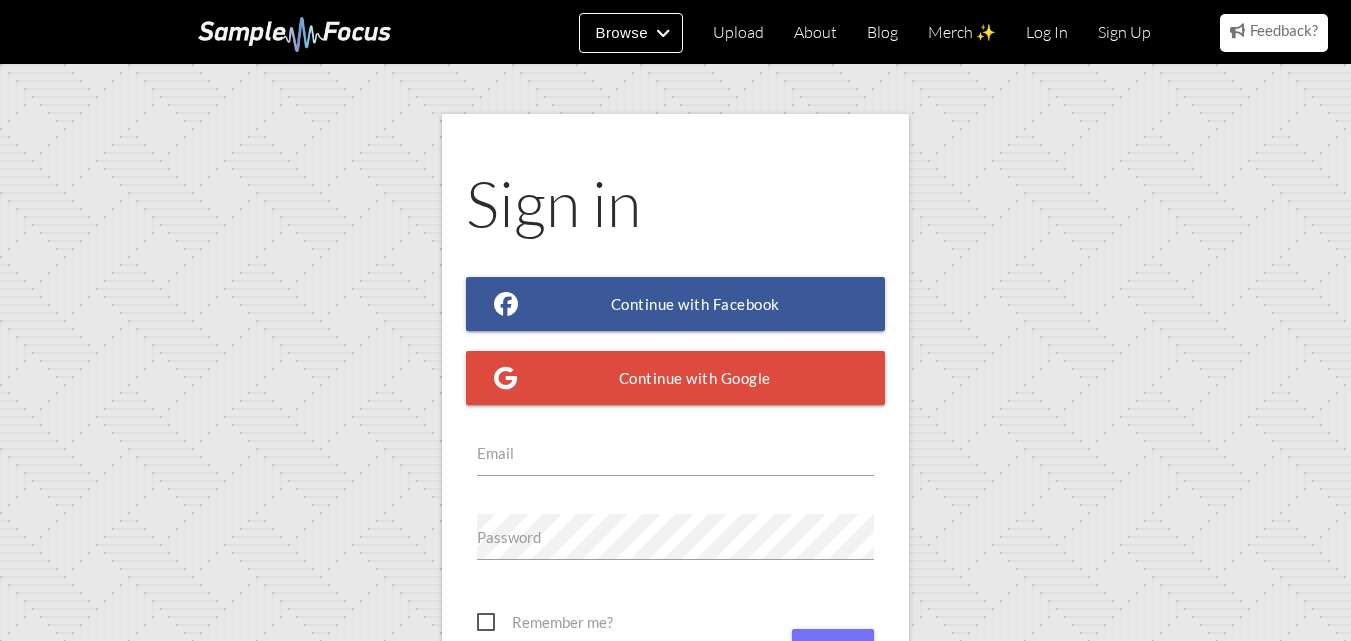 scroll, scrollTop: 0, scrollLeft: 0, axis: both 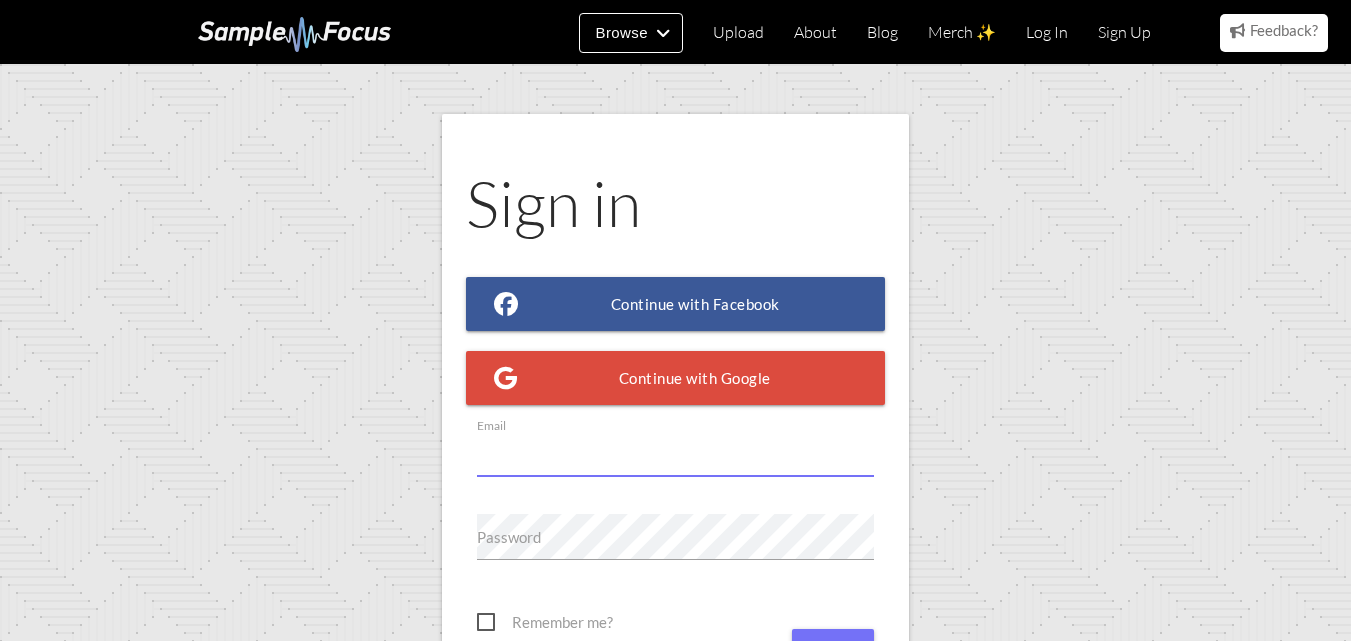 paste on "seo.wollongongautoparts@anaxusmail.com.au" 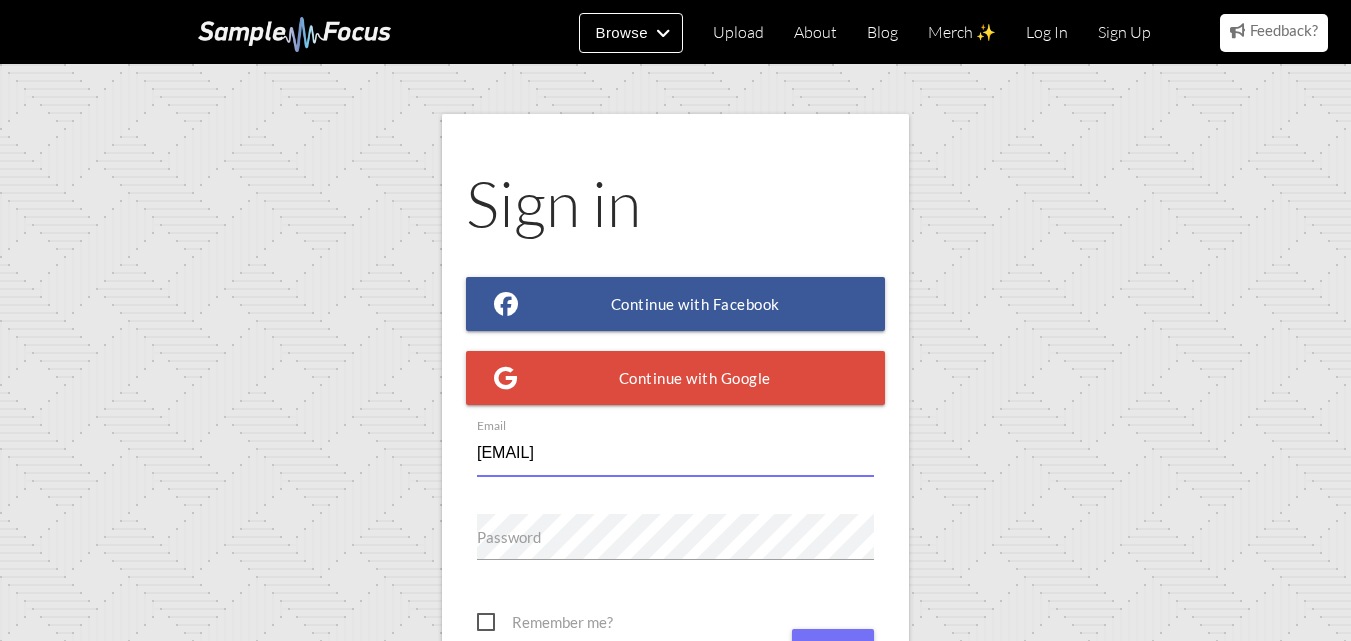 type on "[EMAIL]" 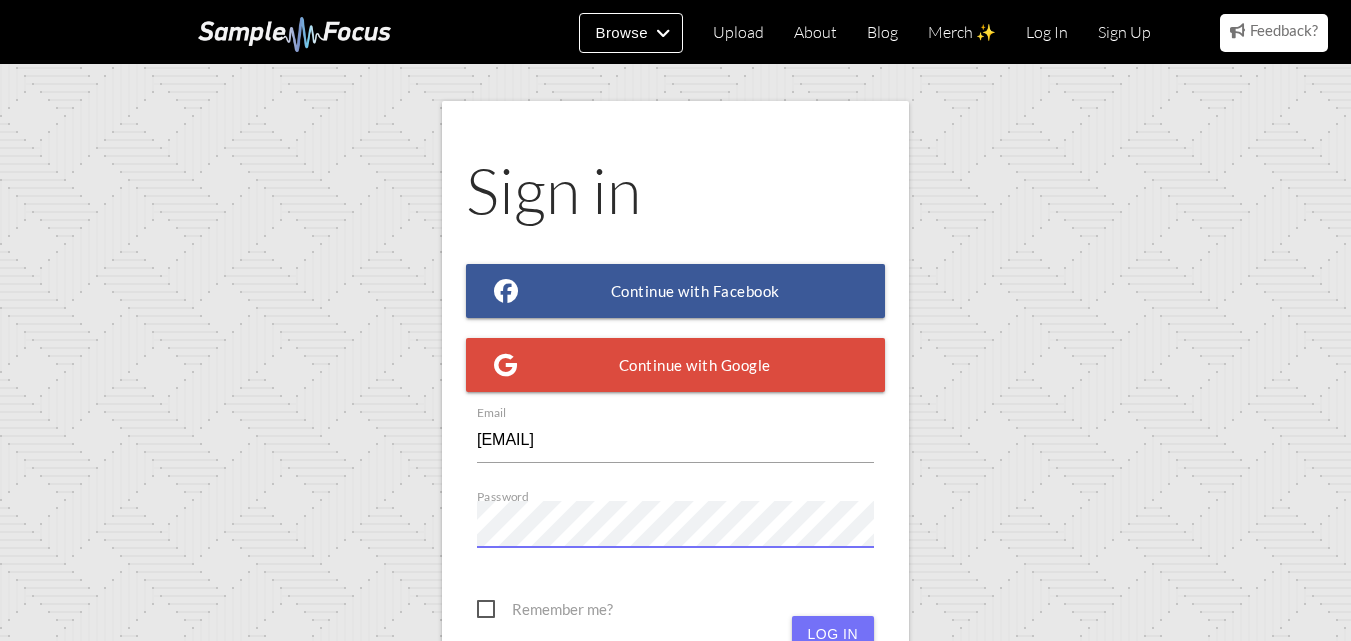 scroll, scrollTop: 168, scrollLeft: 0, axis: vertical 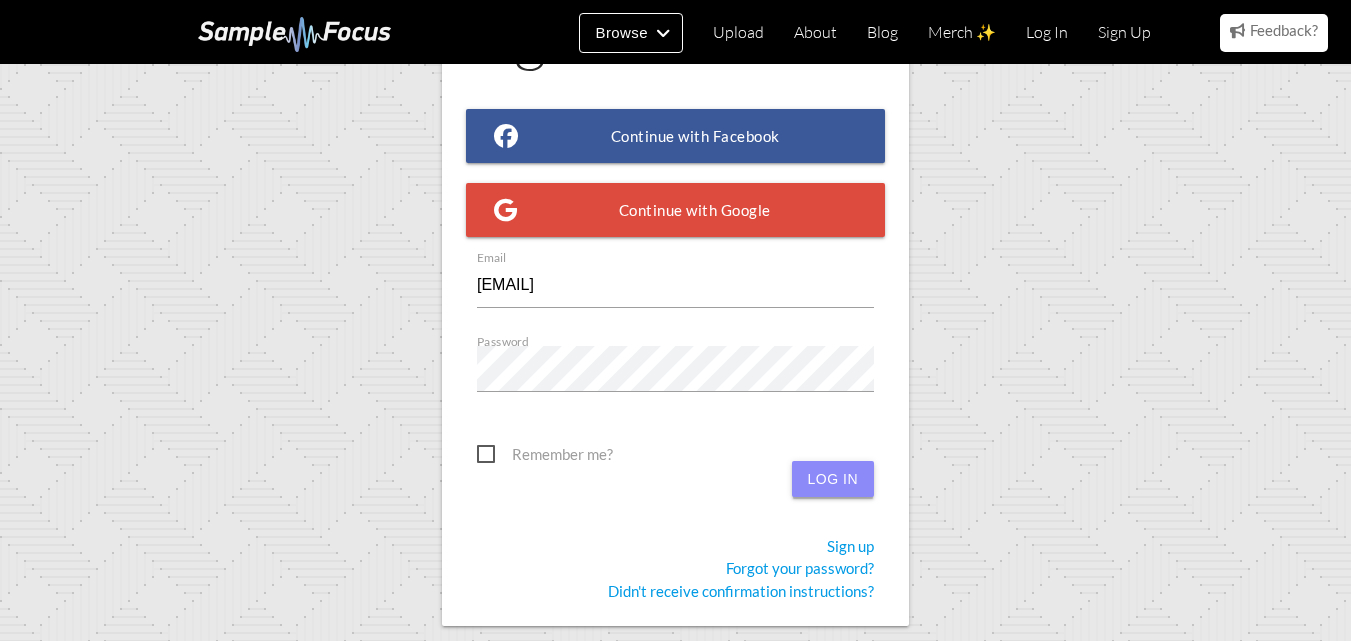 click on "Log in" at bounding box center [833, 479] 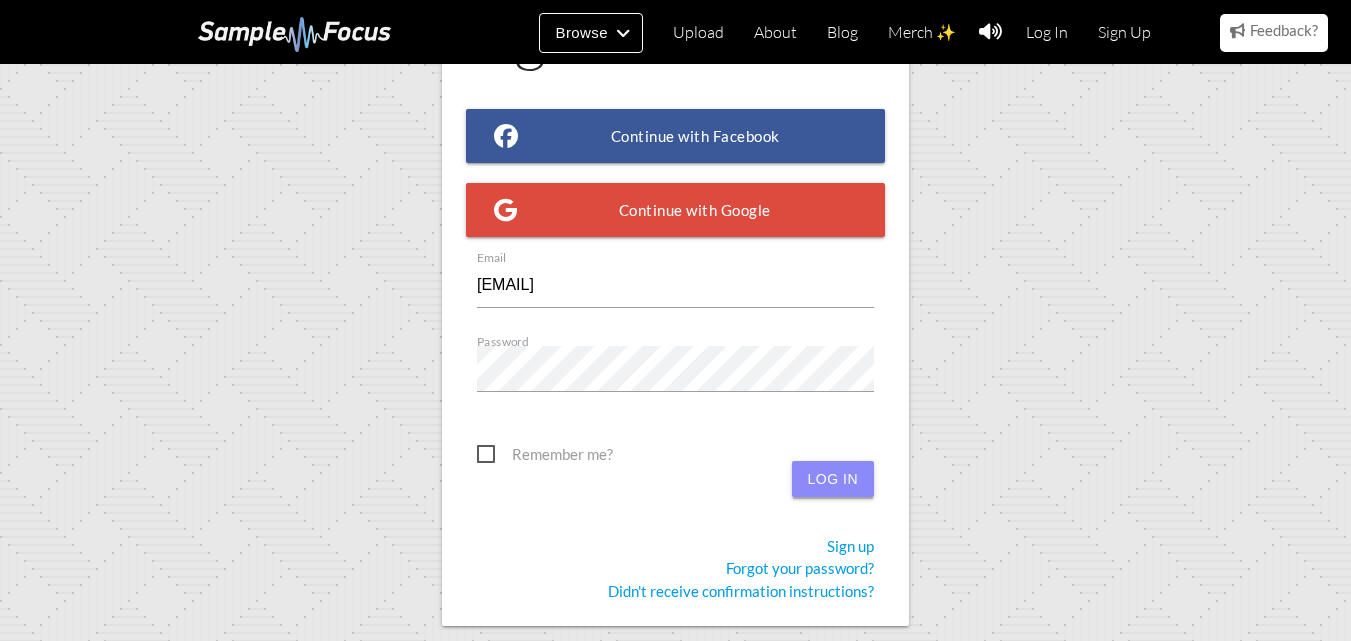 scroll, scrollTop: 0, scrollLeft: 0, axis: both 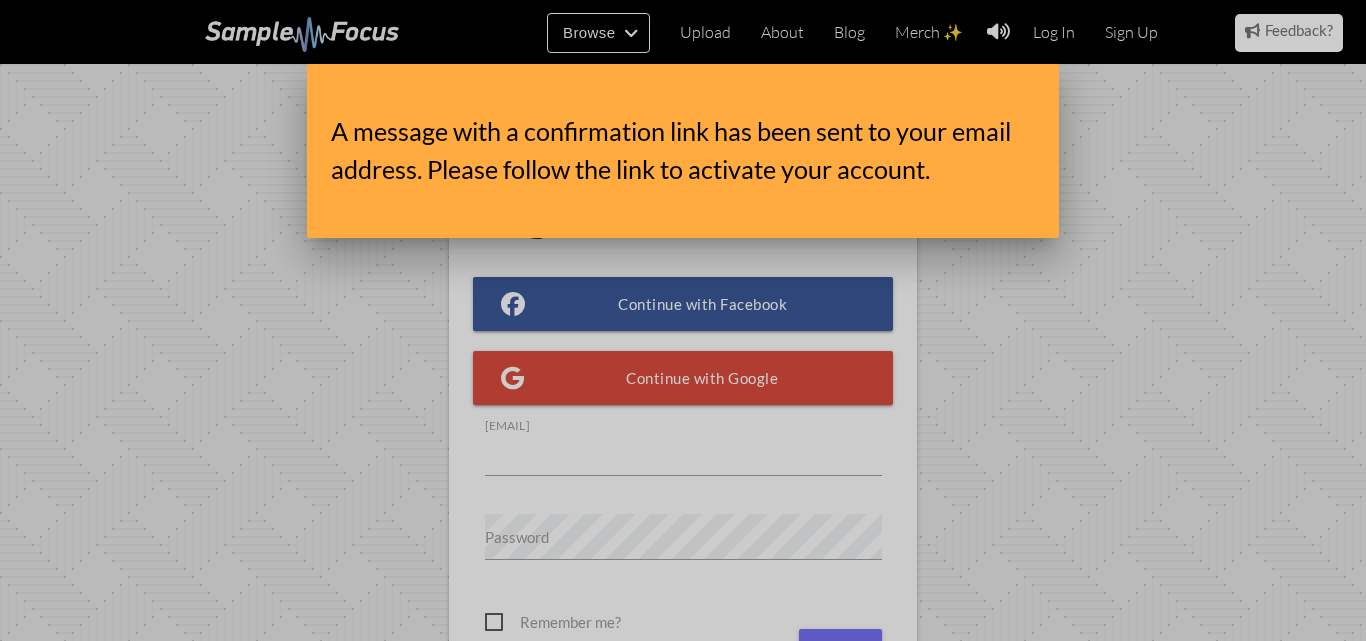 click on "A message with a confirmation link has been sent to your email address. Please follow the link to activate your account." at bounding box center [682, 151] 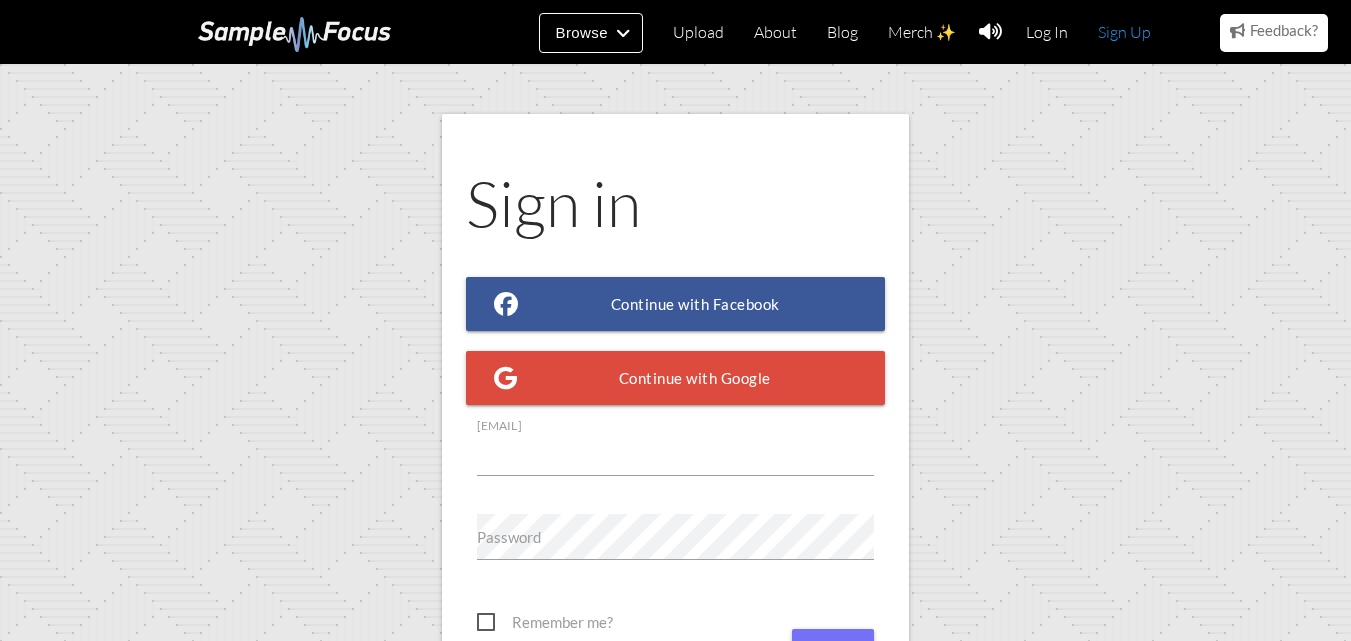 click on "Sign Up" at bounding box center (1124, 32) 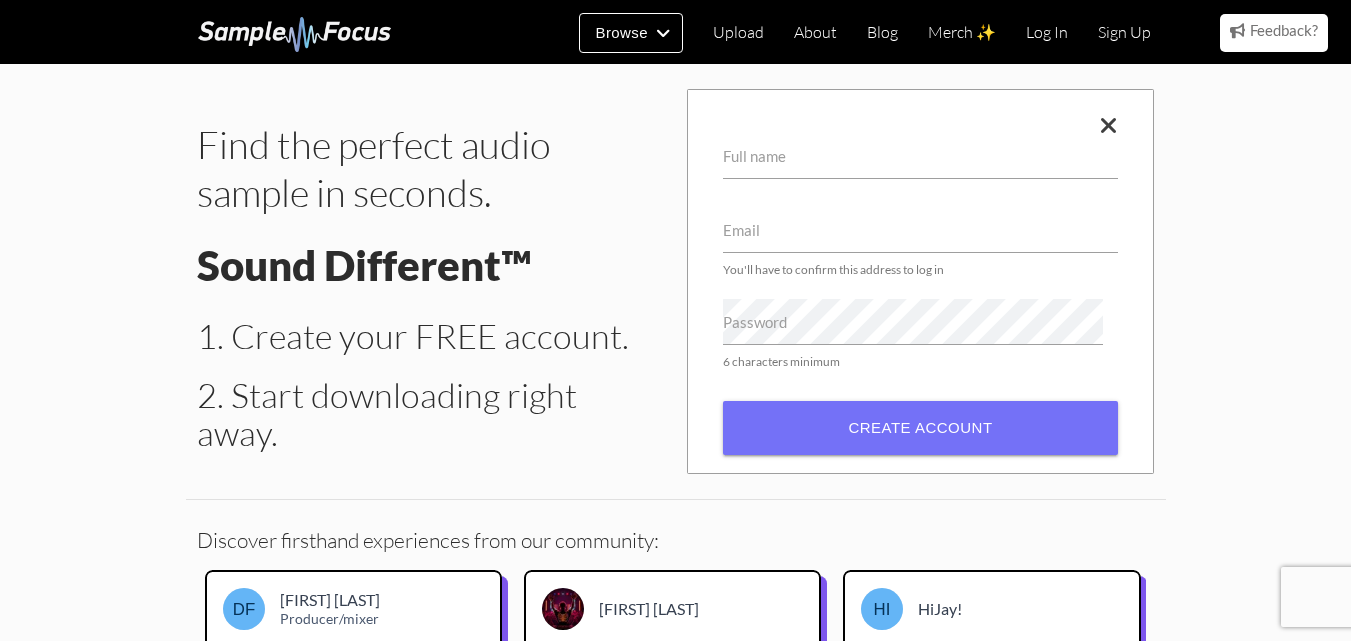 scroll, scrollTop: 0, scrollLeft: 0, axis: both 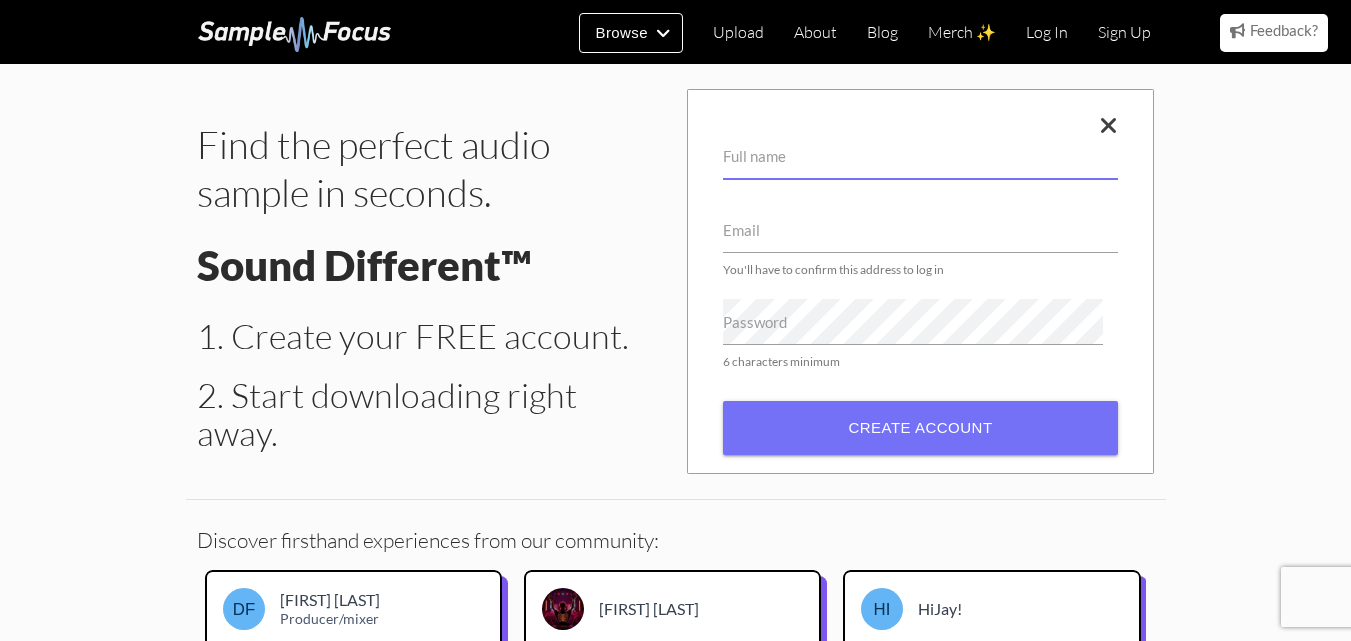 click on "Full name" at bounding box center (920, 156) 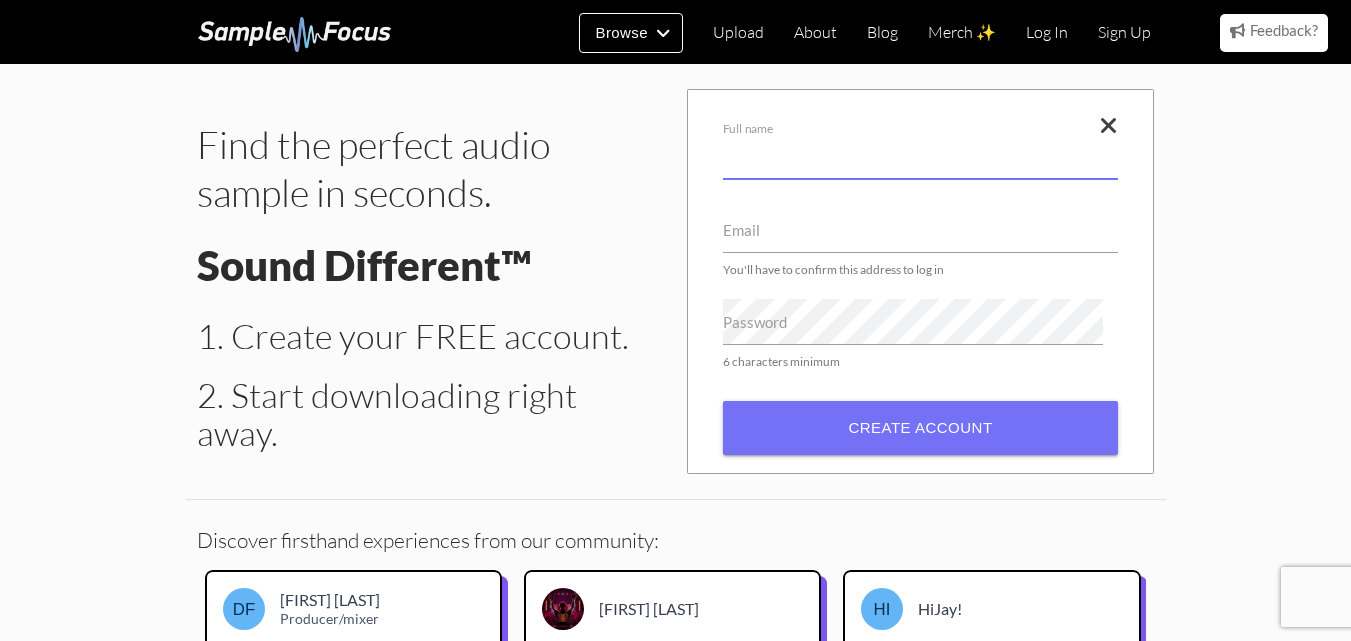 paste on "Wollongong Auto Parts" 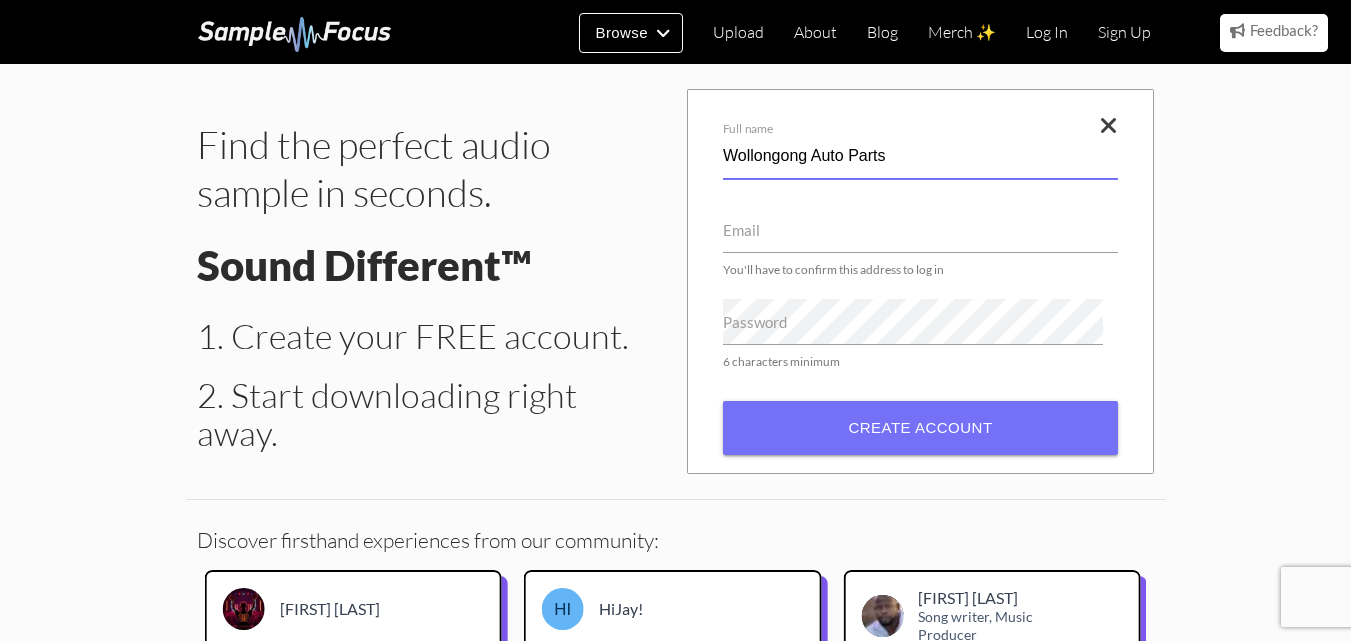 type on "Wollongong Auto Parts" 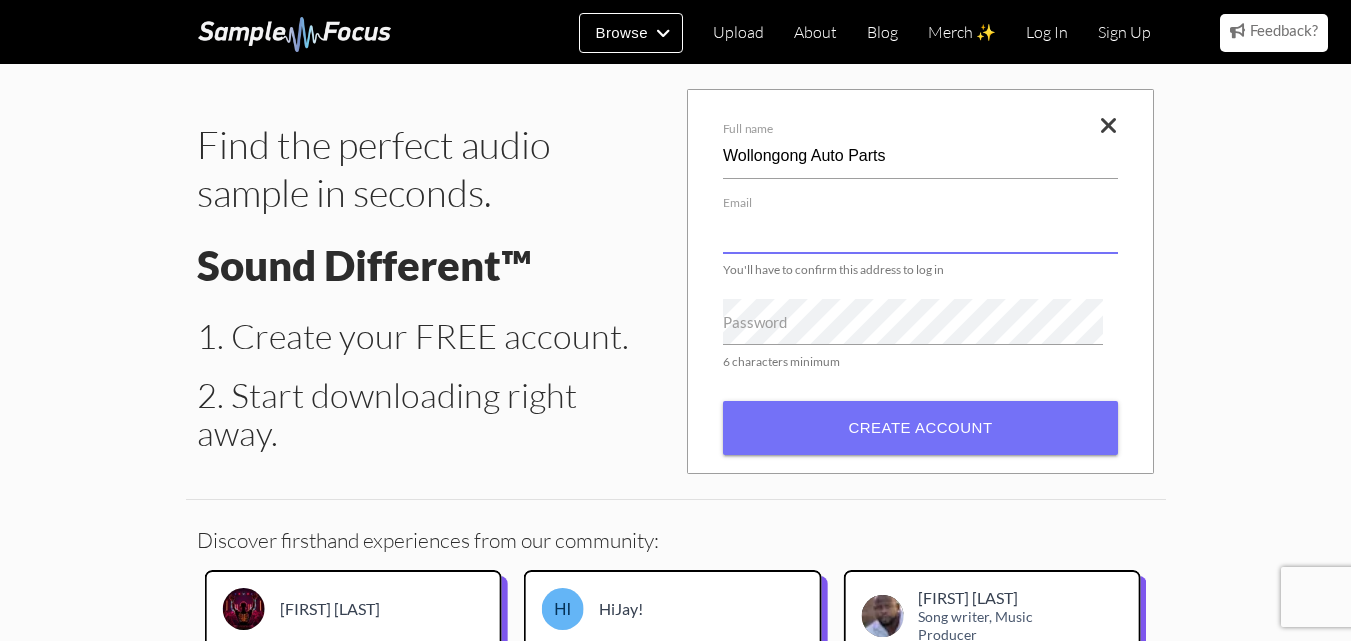 click on "Email" at bounding box center (920, 230) 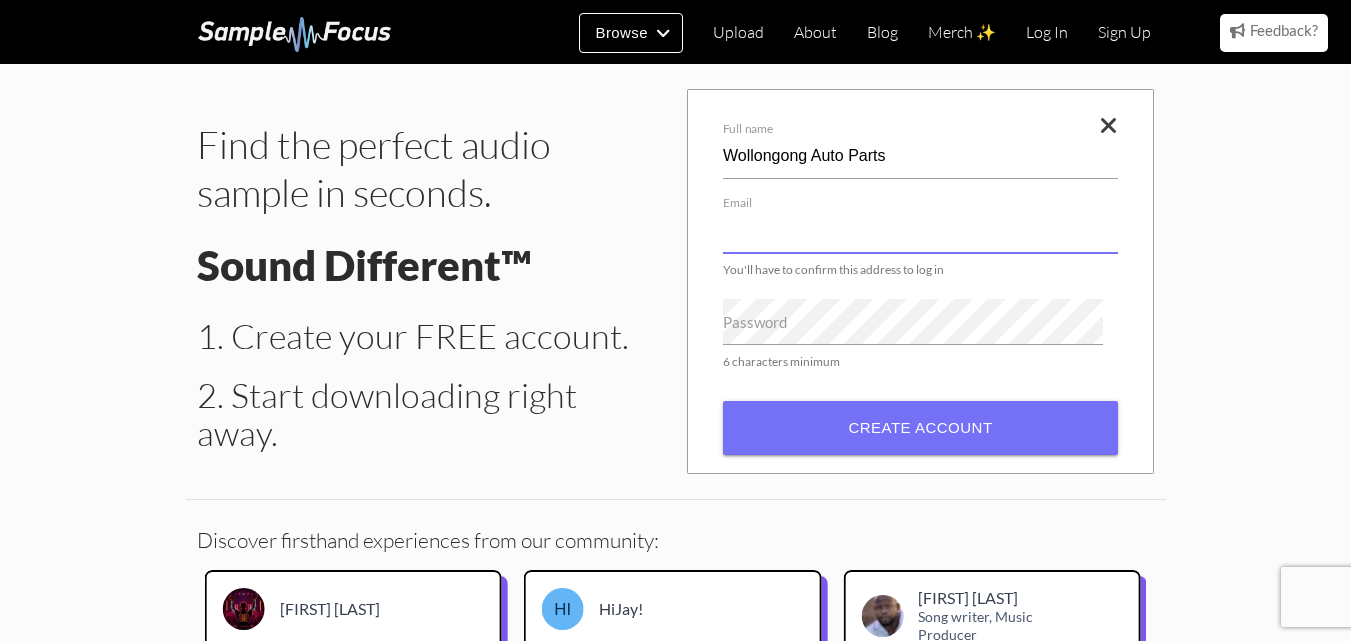 paste on "[EMAIL]" 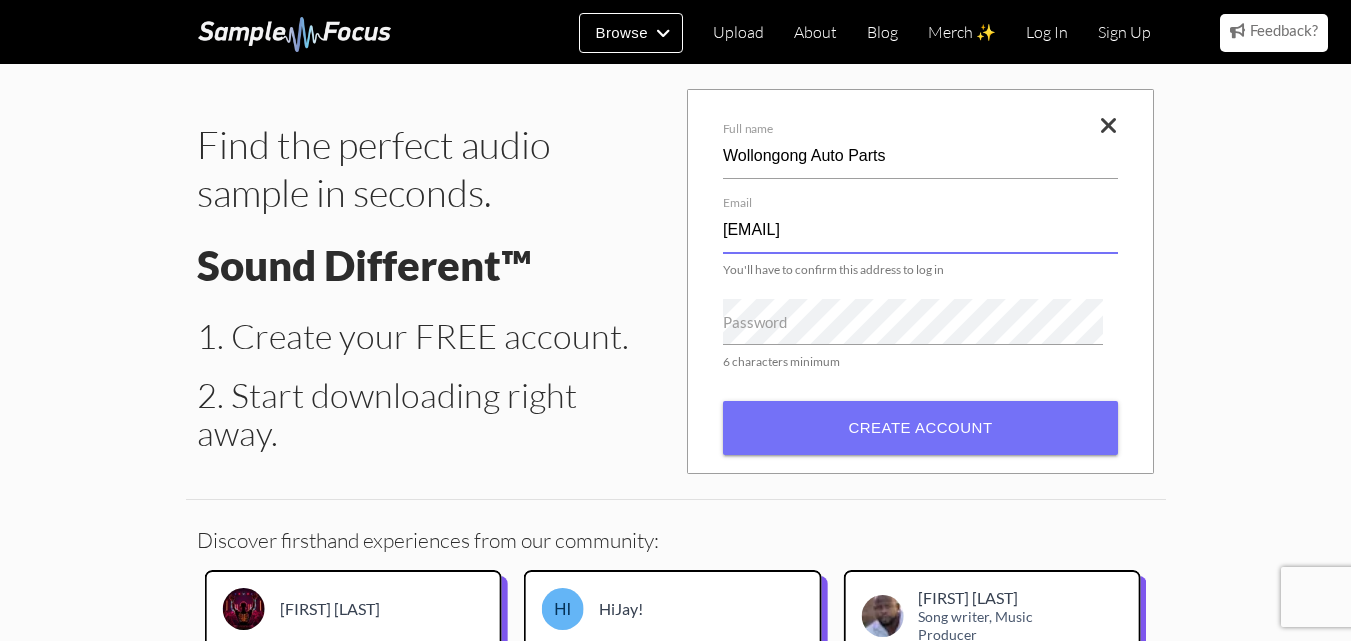 type on "seo.wollongongautoparts@anaxusmail.com.au" 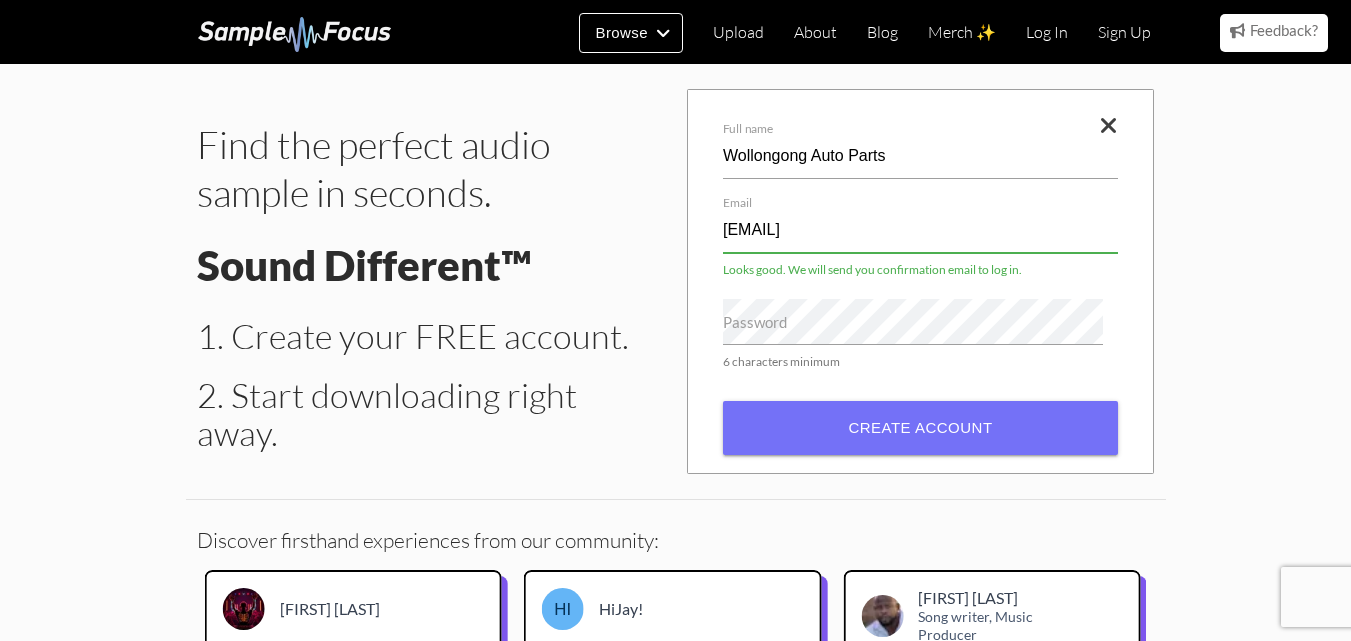 click on "Password" at bounding box center [755, 322] 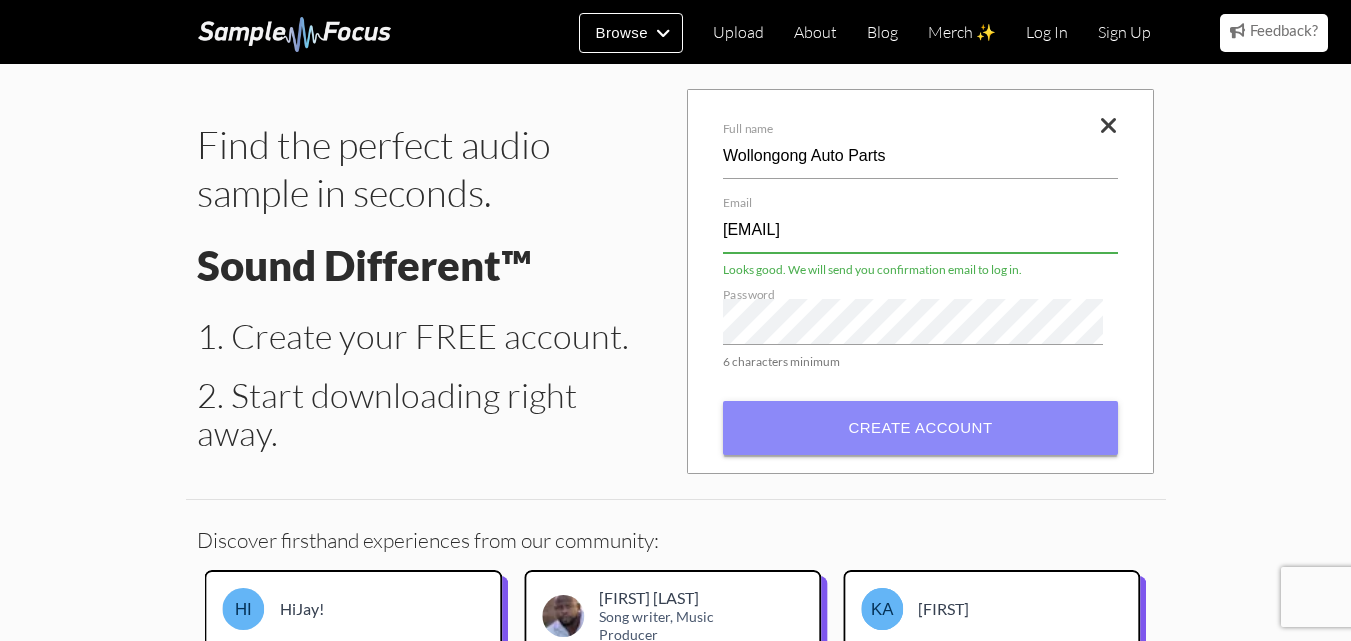 click on "Create account" at bounding box center [920, 428] 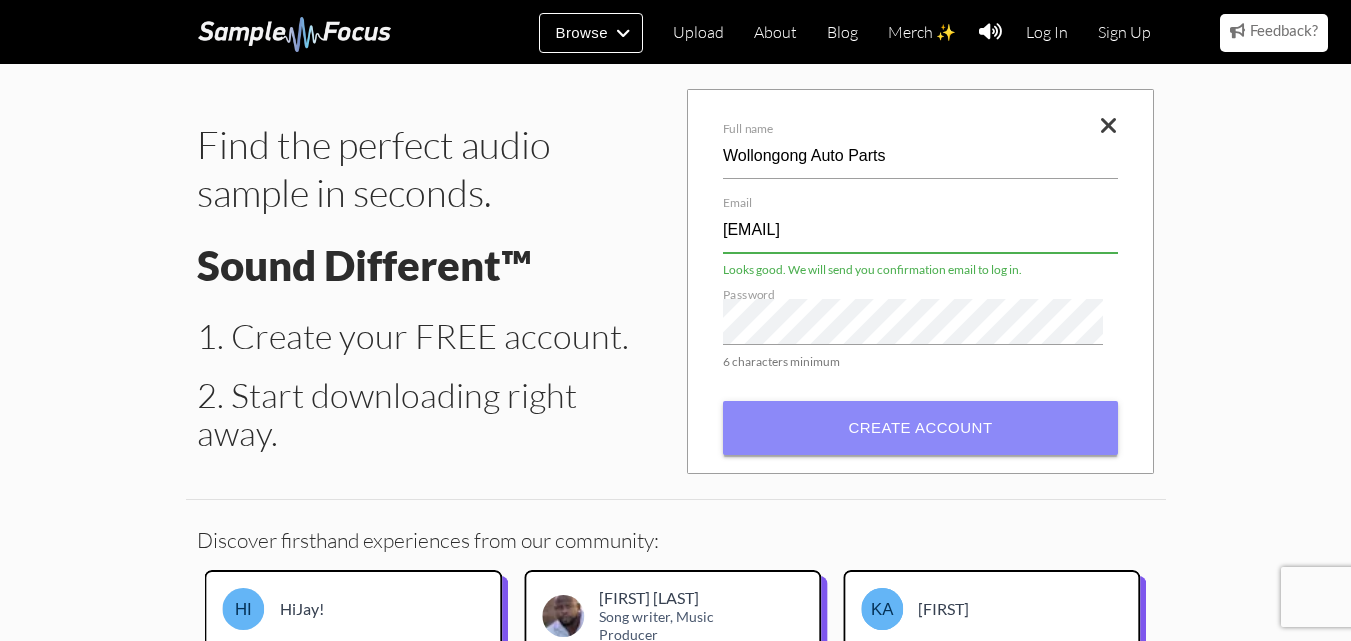 scroll, scrollTop: 0, scrollLeft: 0, axis: both 